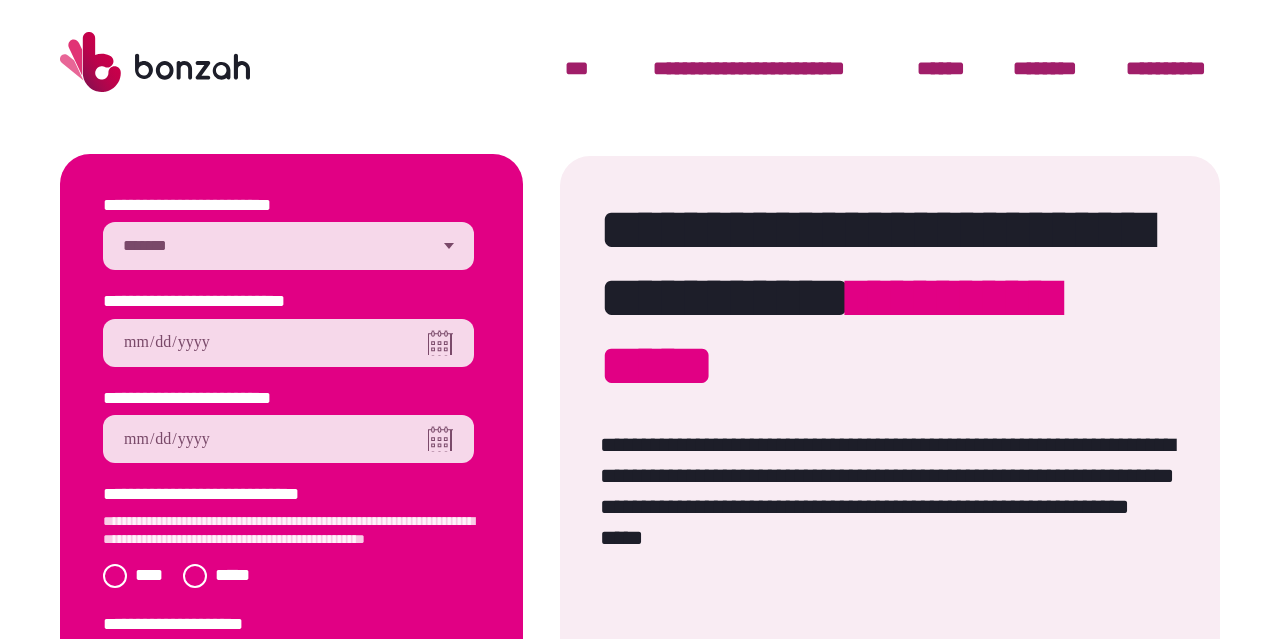 scroll, scrollTop: 0, scrollLeft: 0, axis: both 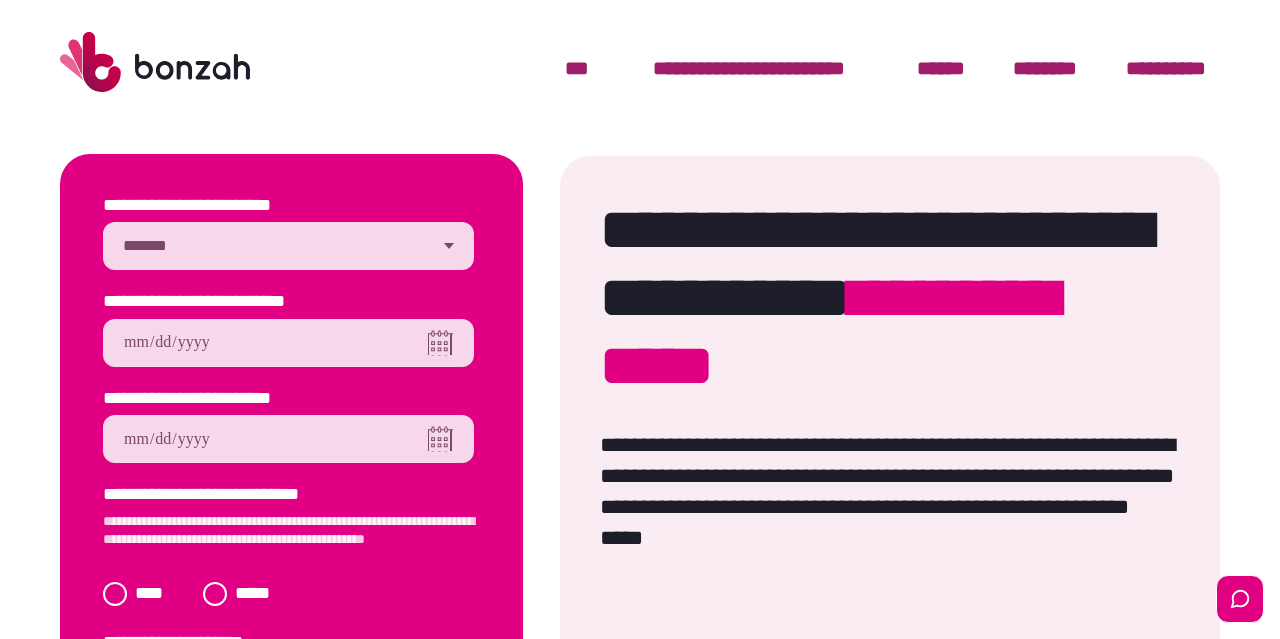 click on "**********" at bounding box center [288, 246] 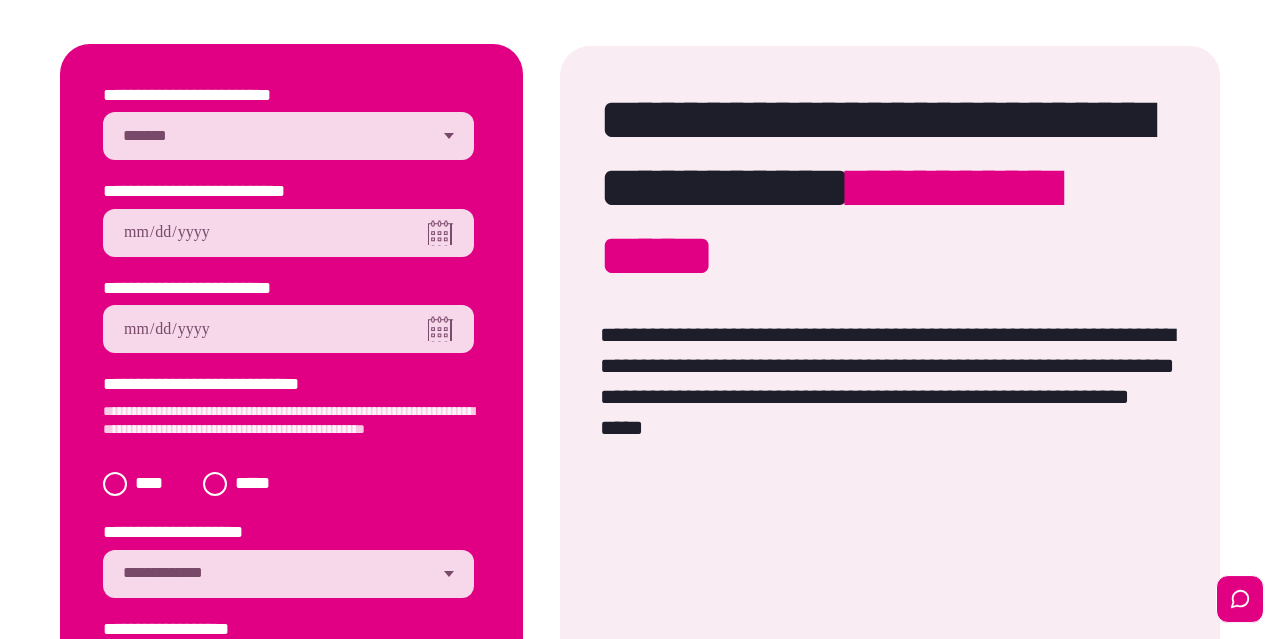 scroll, scrollTop: 112, scrollLeft: 0, axis: vertical 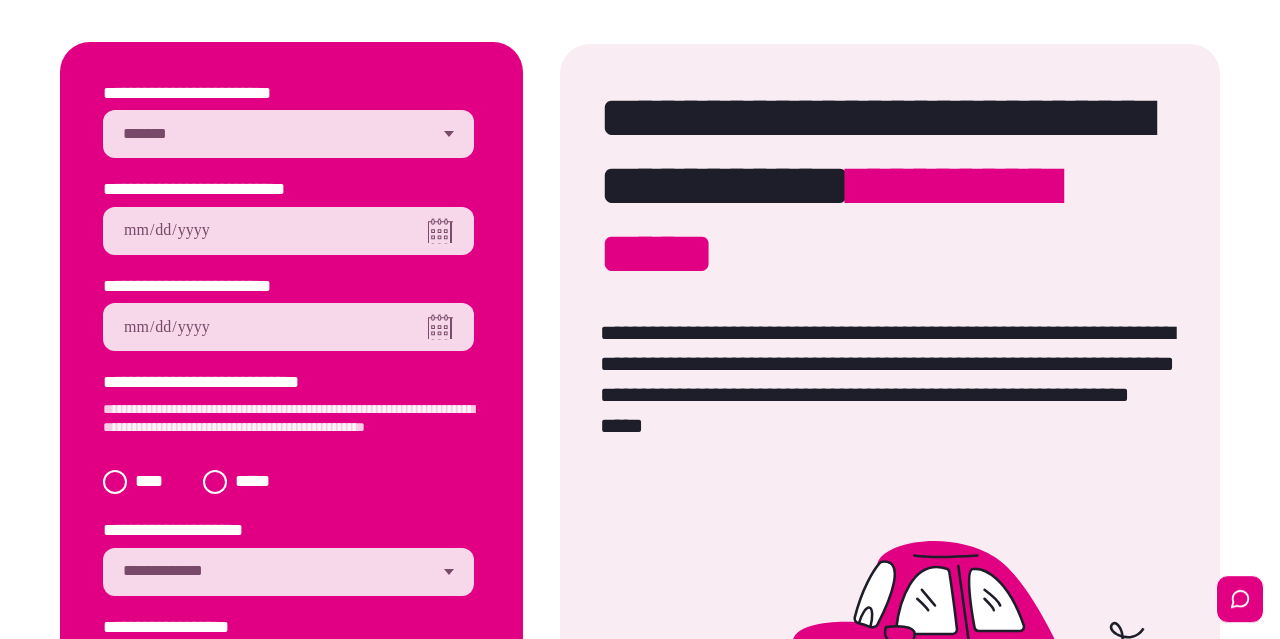 click at bounding box center [288, 327] 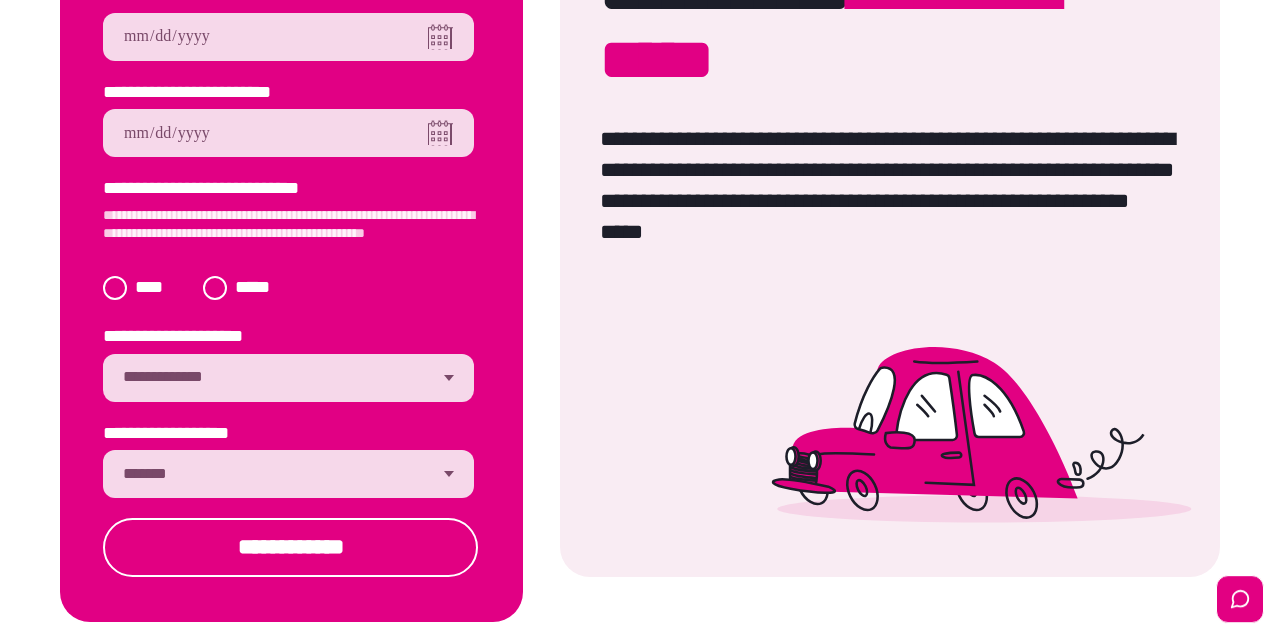 scroll, scrollTop: 324, scrollLeft: 0, axis: vertical 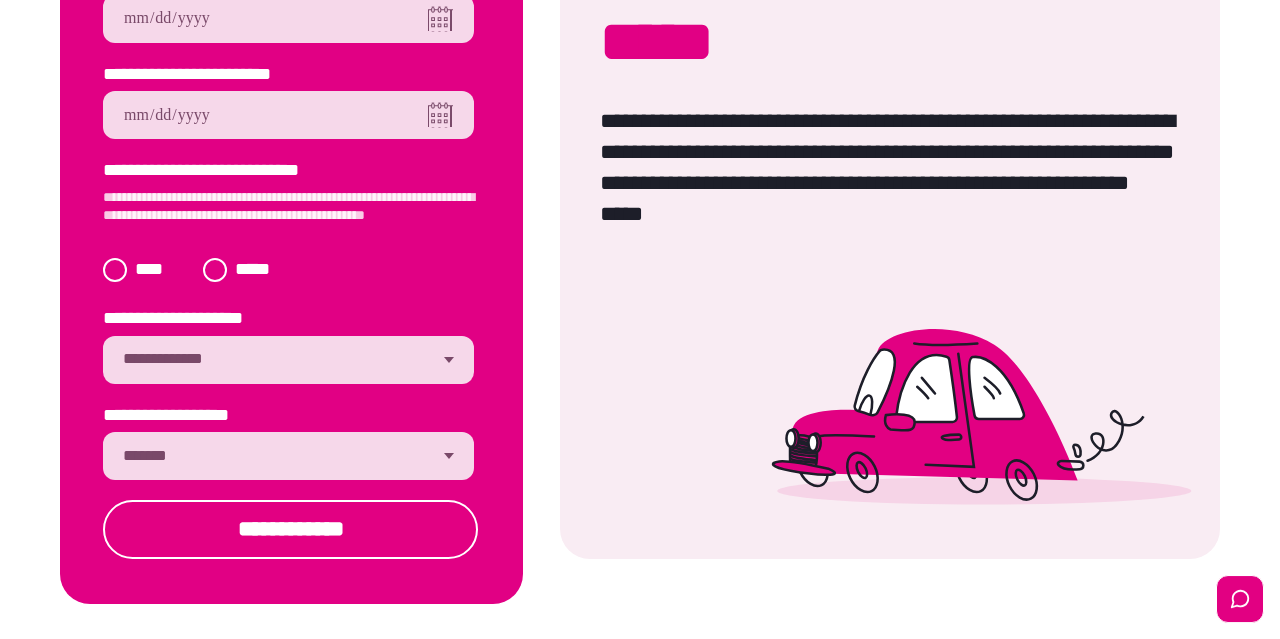 click on "**********" at bounding box center [288, 456] 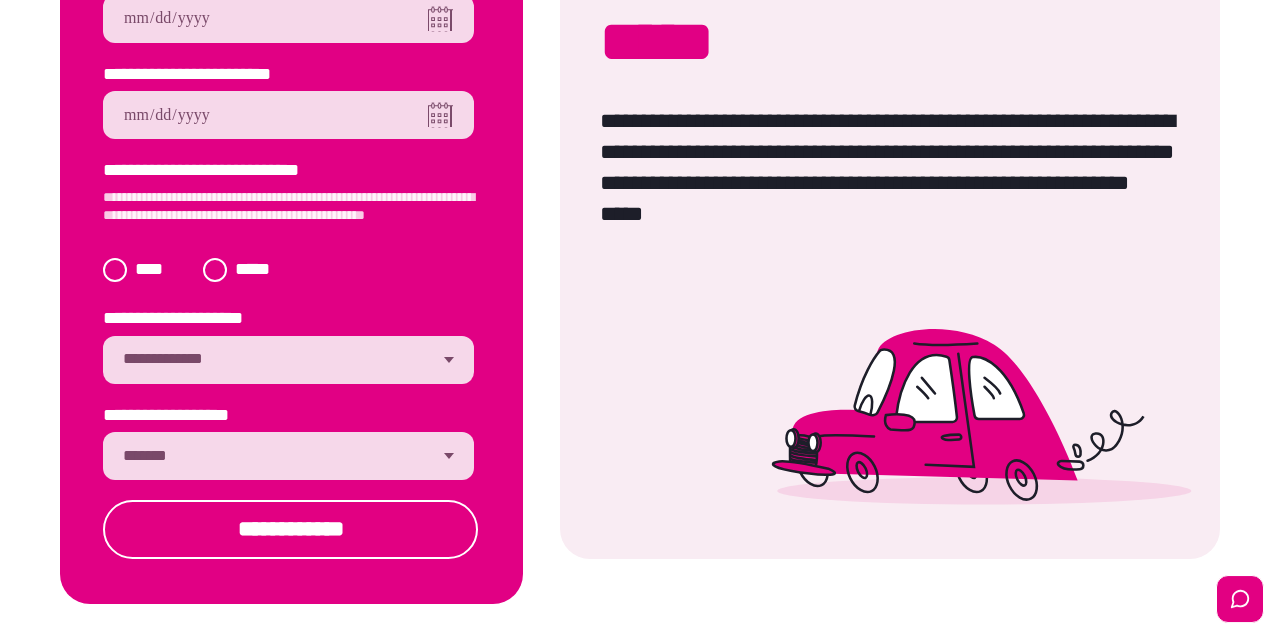 select on "*******" 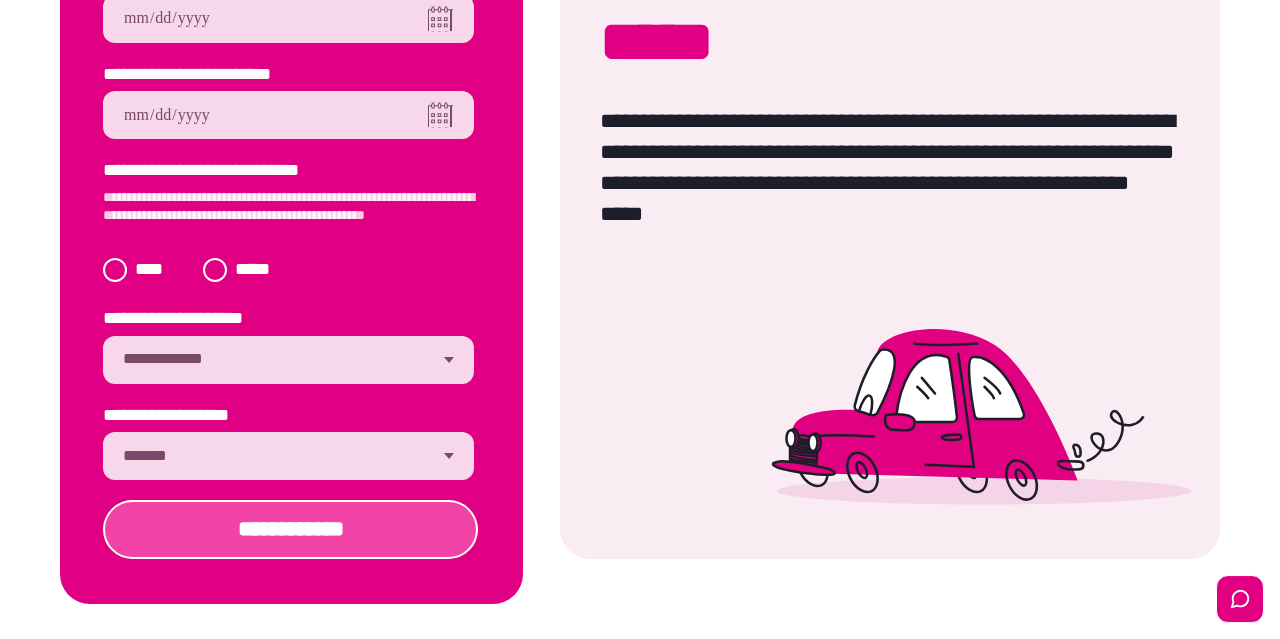 click on "**********" at bounding box center (290, 529) 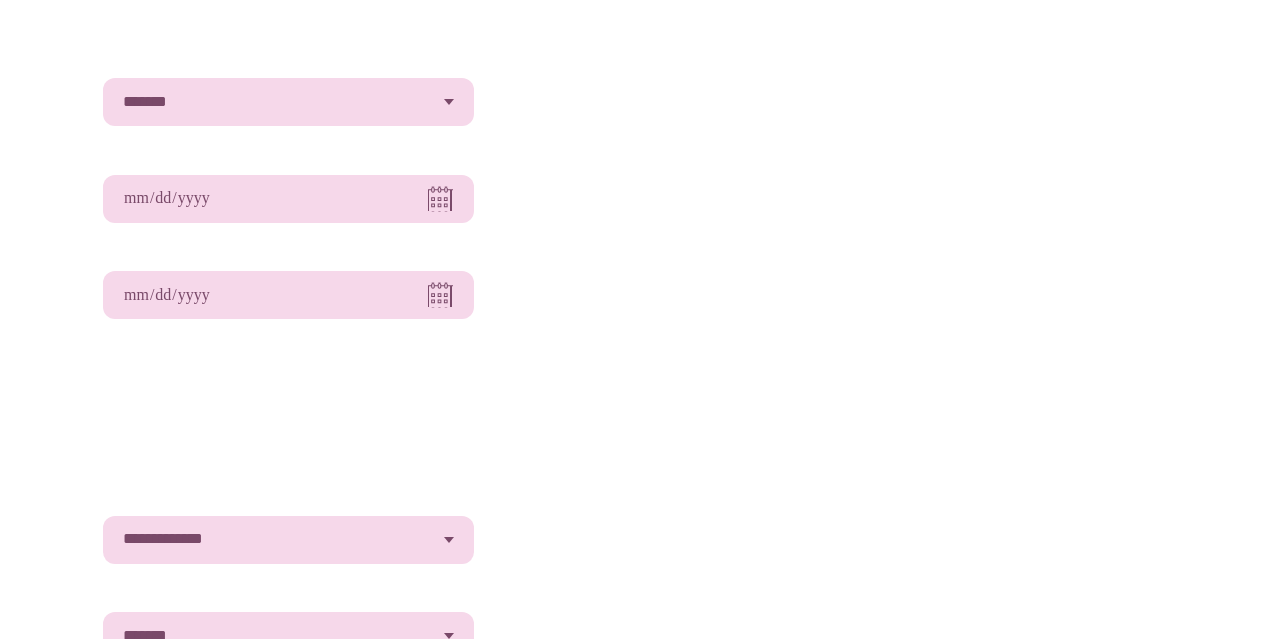scroll, scrollTop: 143, scrollLeft: 0, axis: vertical 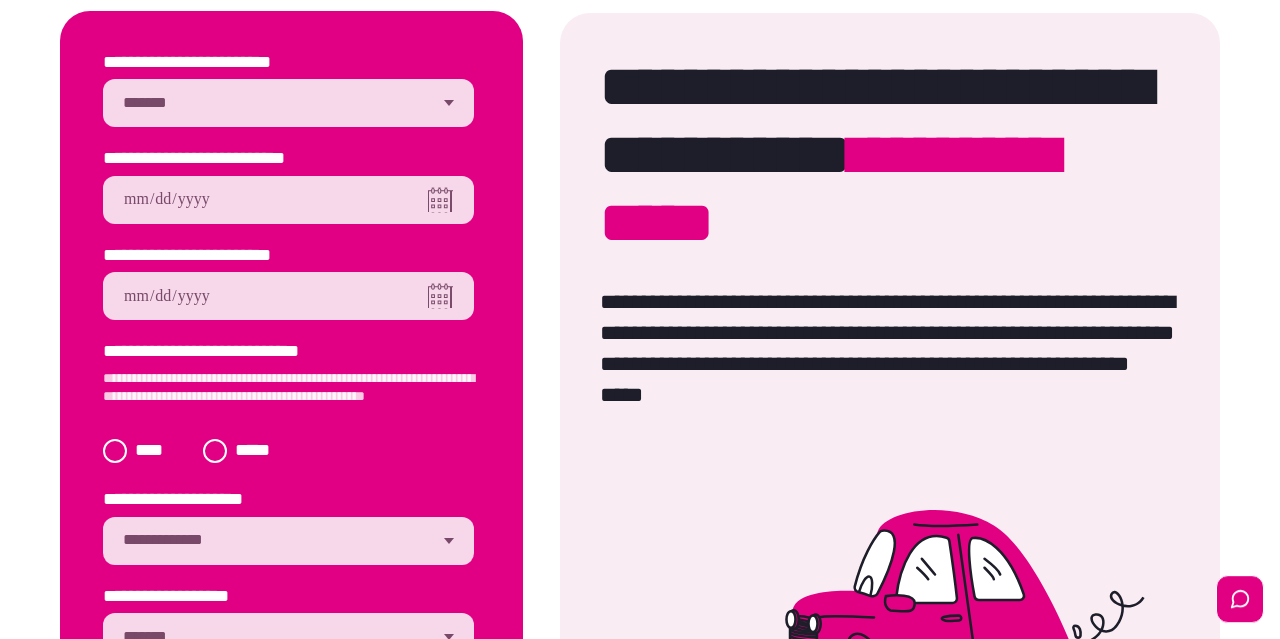 click on "**********" at bounding box center (288, 200) 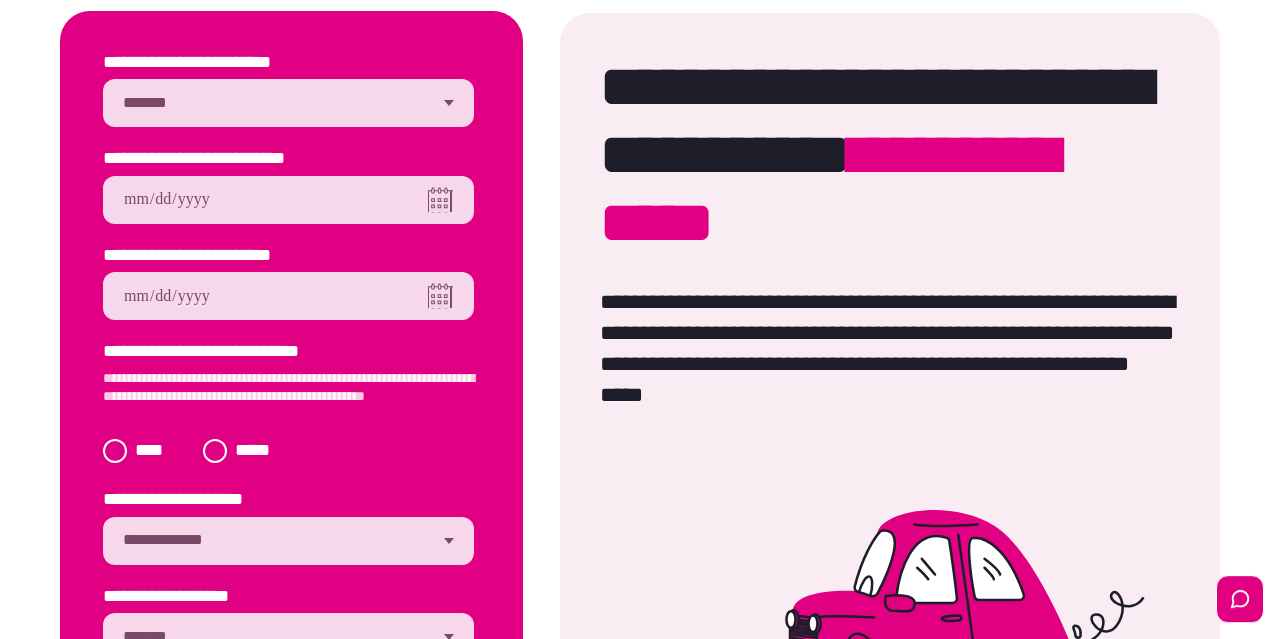 type on "**********" 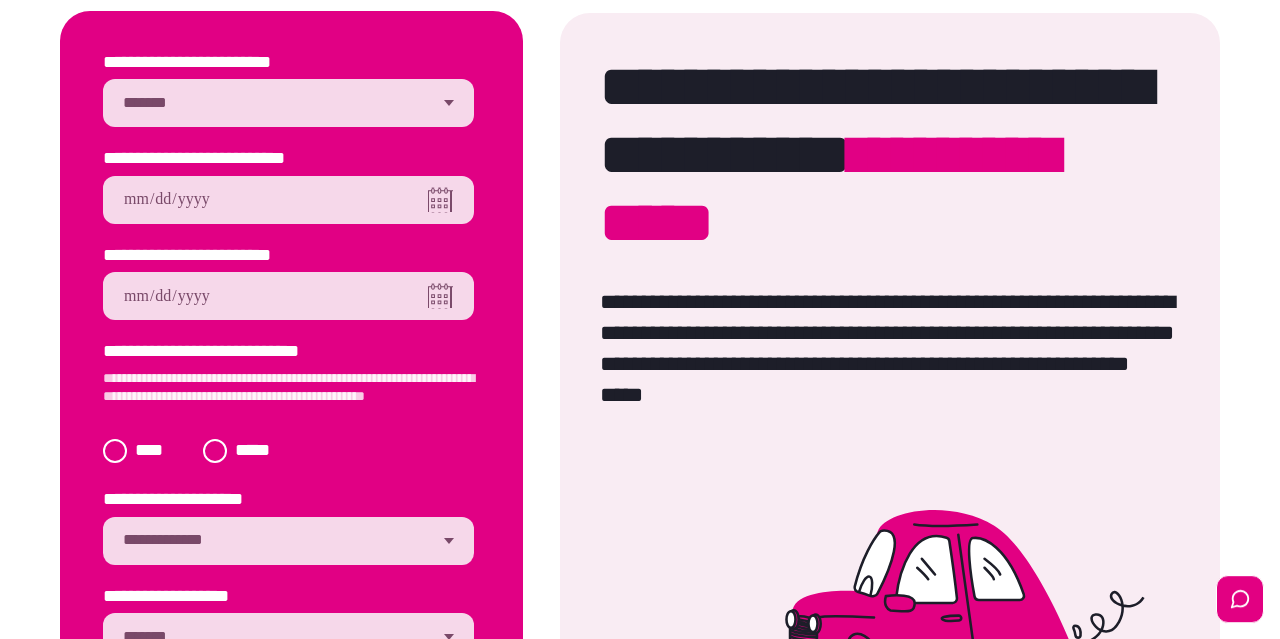 click on "**********" at bounding box center [288, 296] 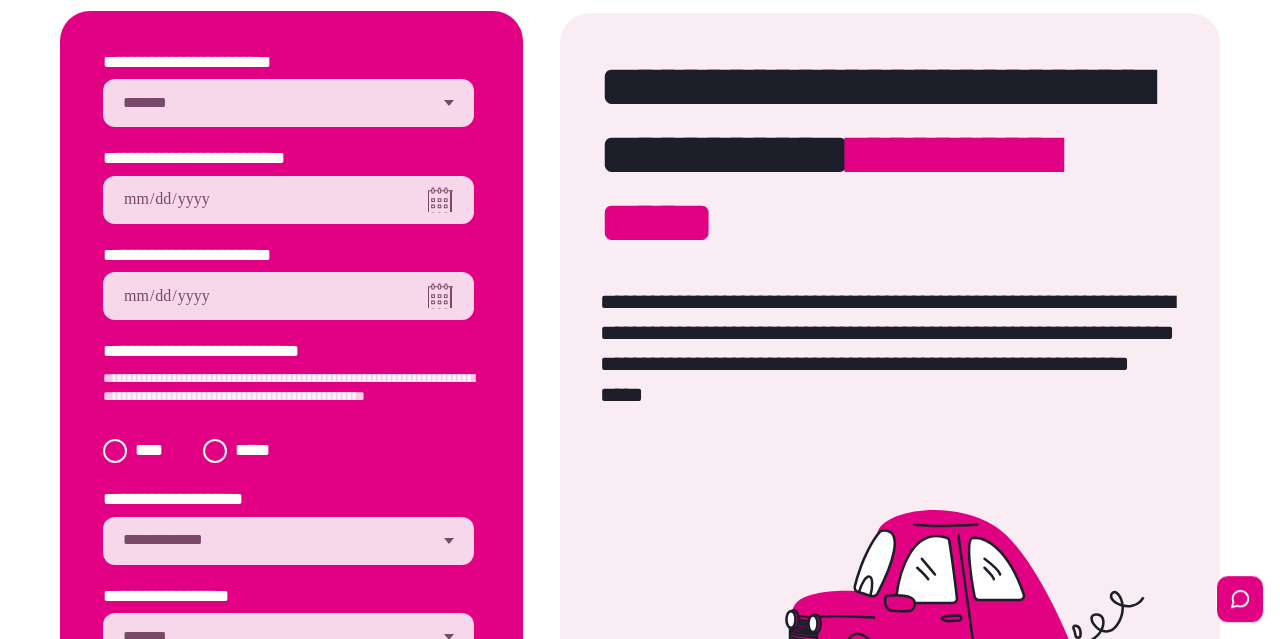 click at bounding box center (291, 398) 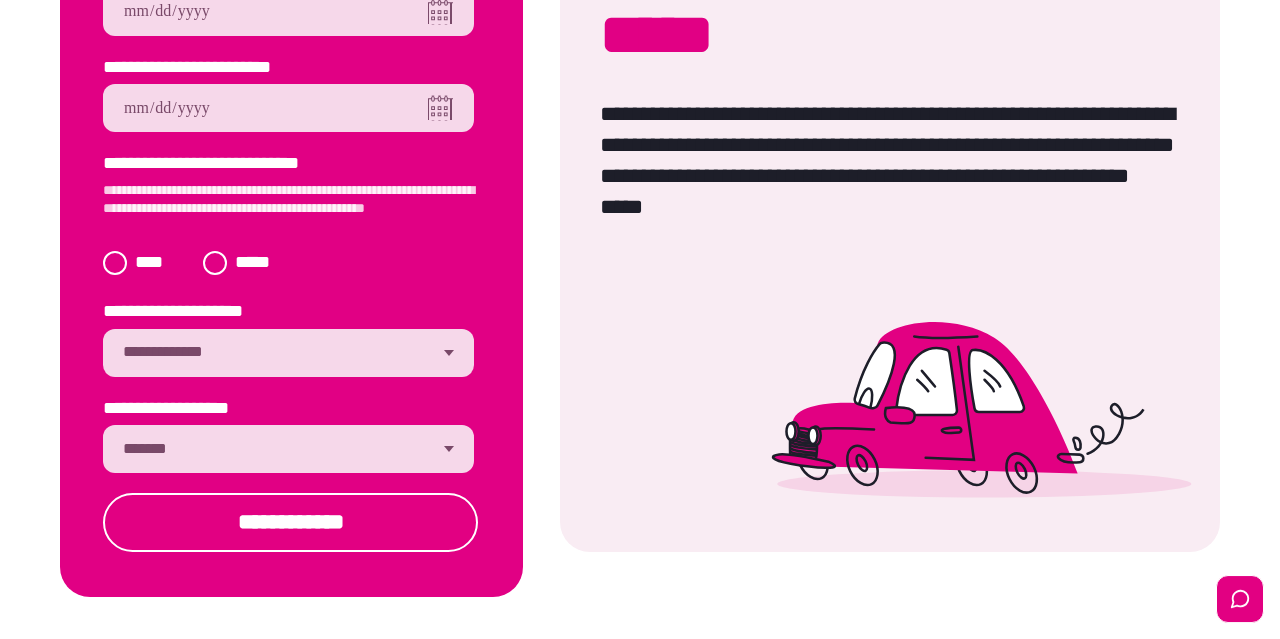 scroll, scrollTop: 337, scrollLeft: 0, axis: vertical 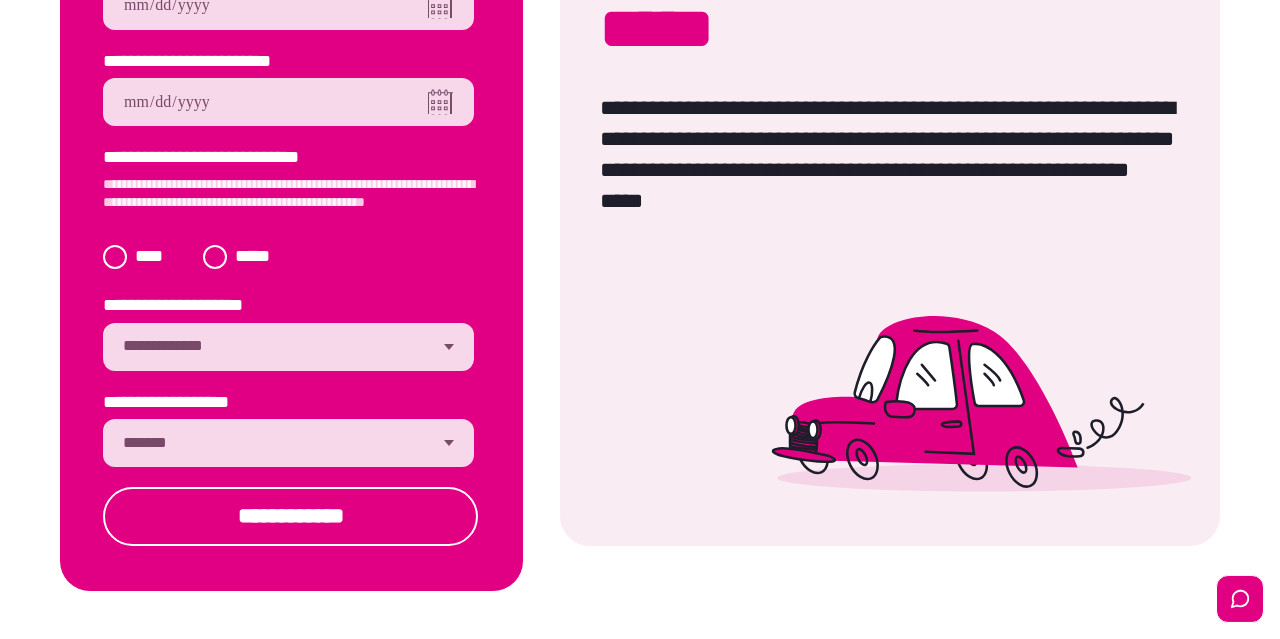 click on "**********" at bounding box center [288, 443] 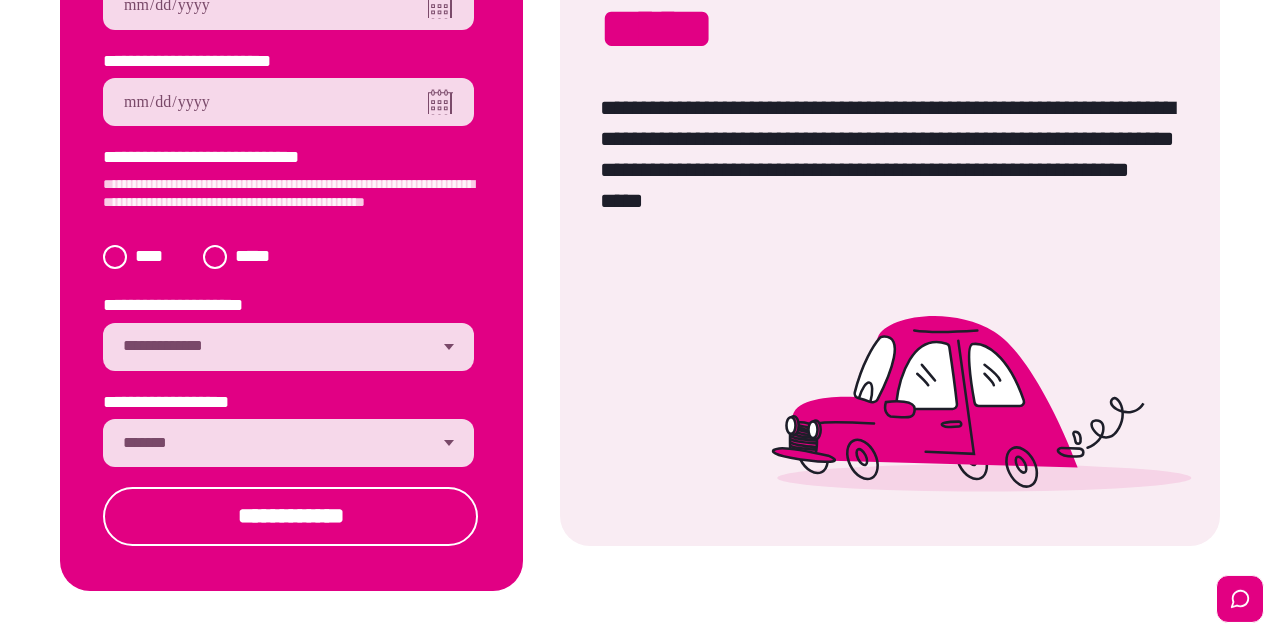 select on "*******" 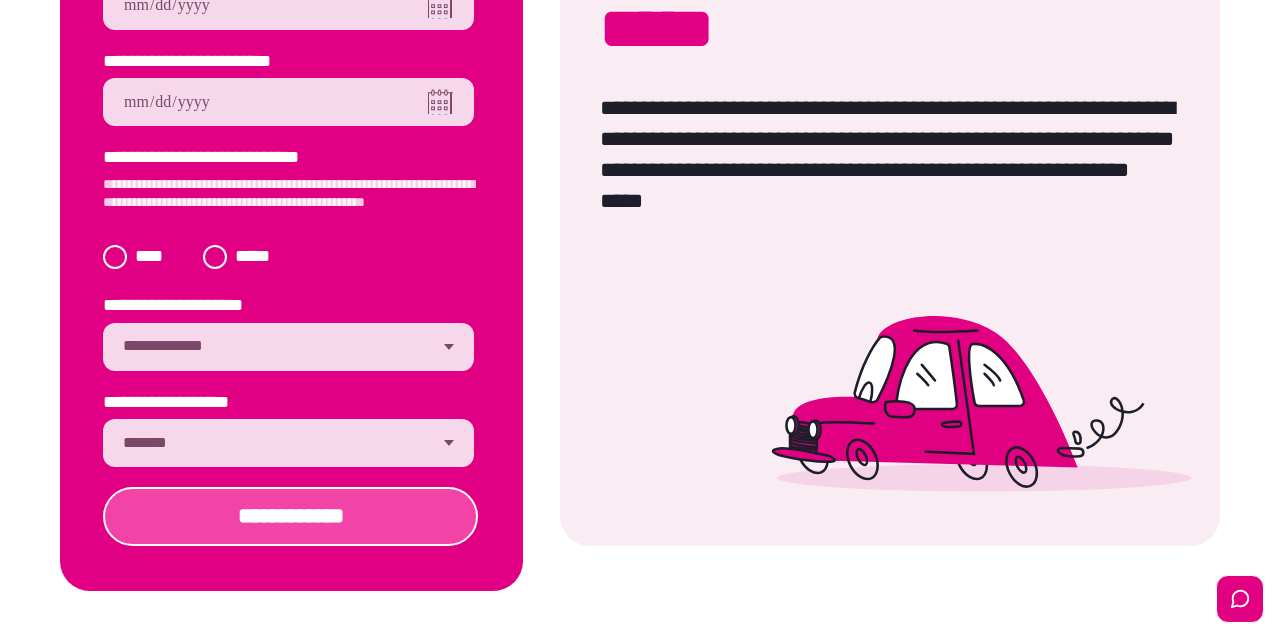click on "**********" at bounding box center [290, 516] 